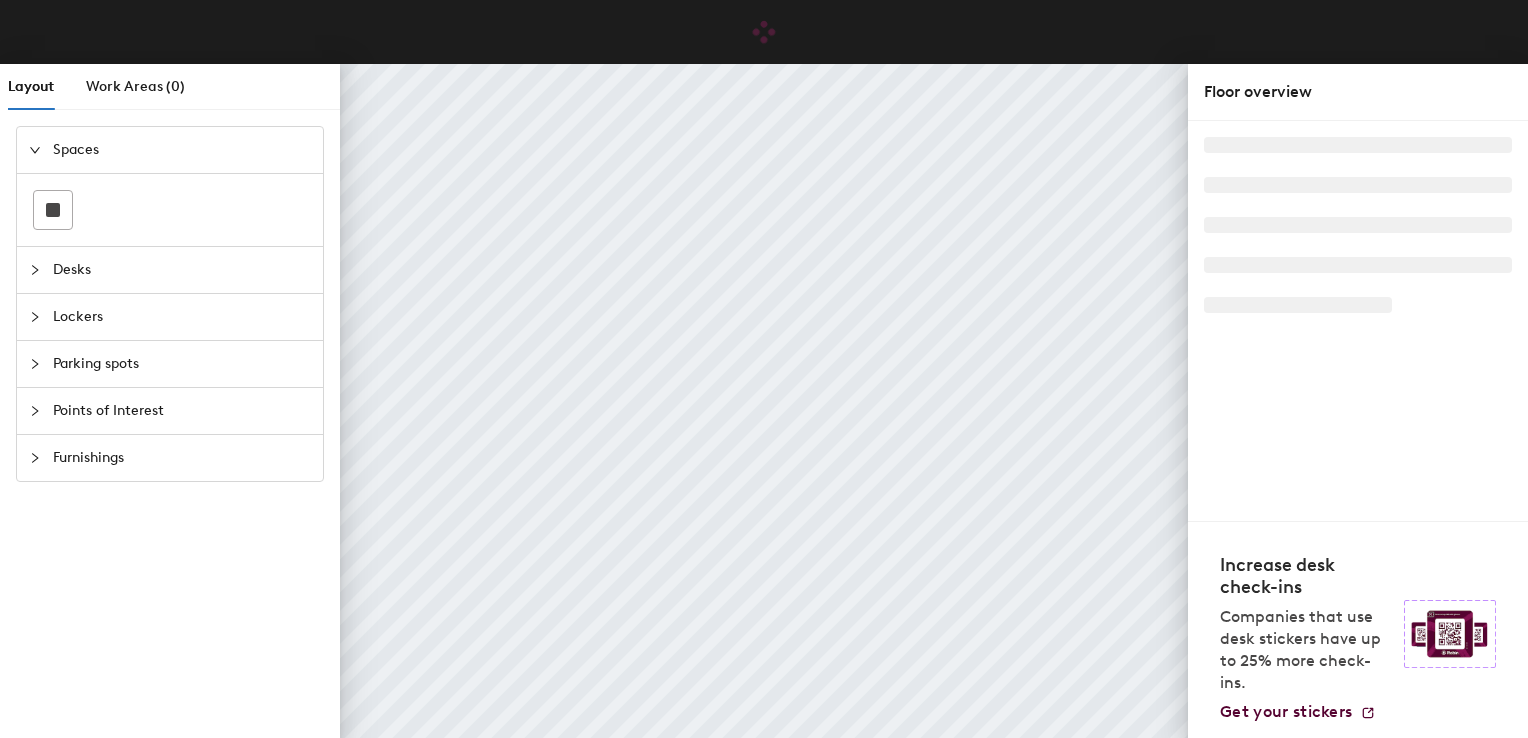 scroll, scrollTop: 0, scrollLeft: 0, axis: both 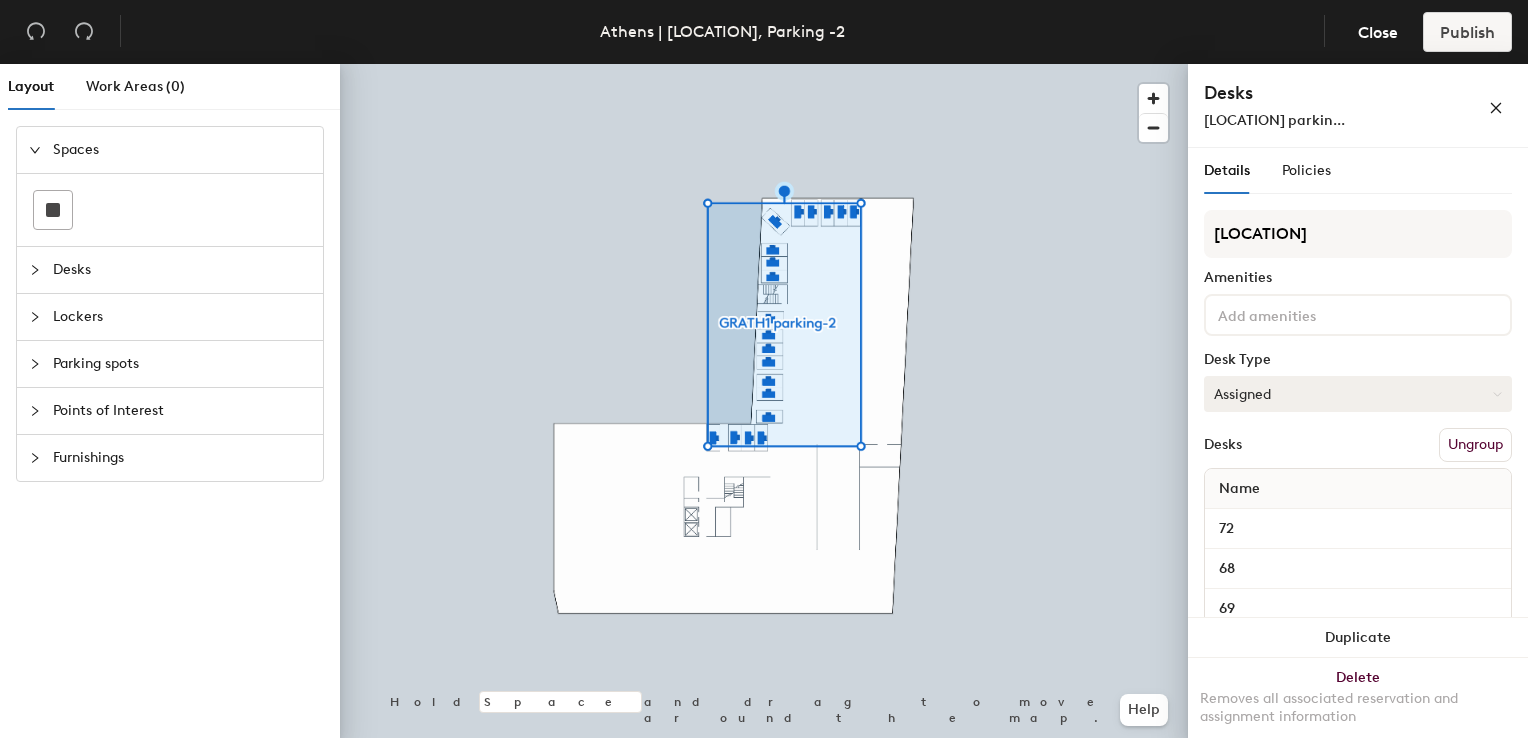 click at bounding box center (1497, 394) 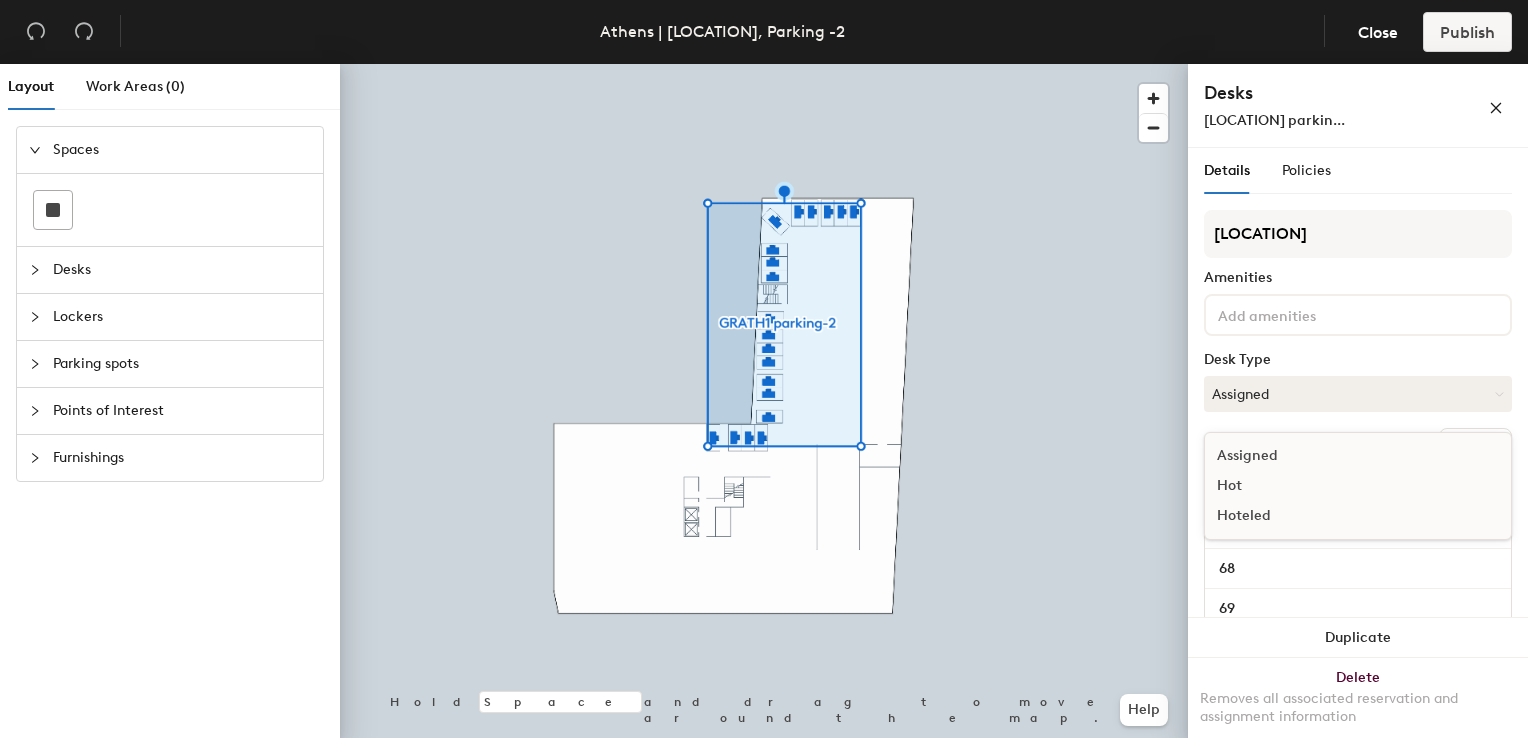 click on "Assigned" at bounding box center [1305, 456] 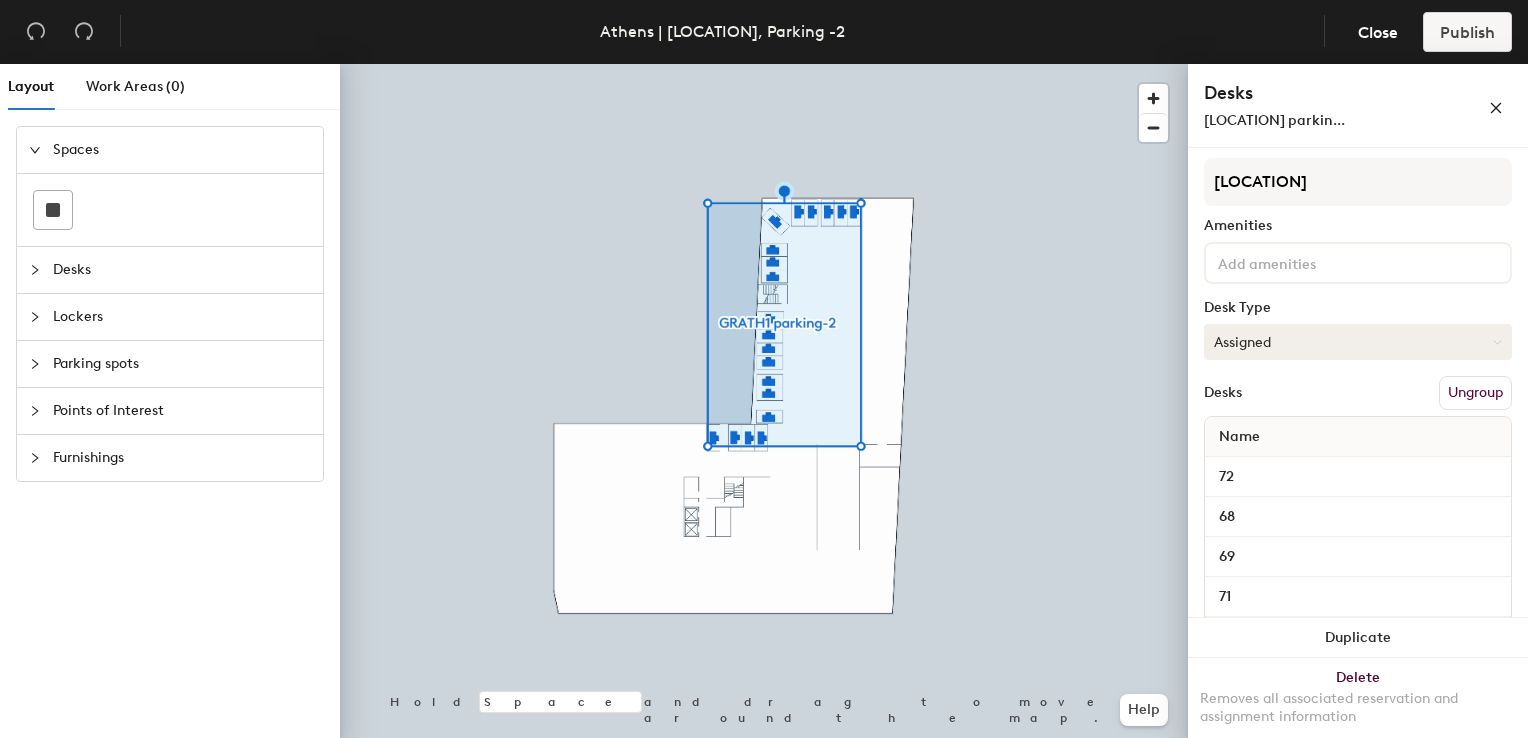 scroll, scrollTop: 100, scrollLeft: 0, axis: vertical 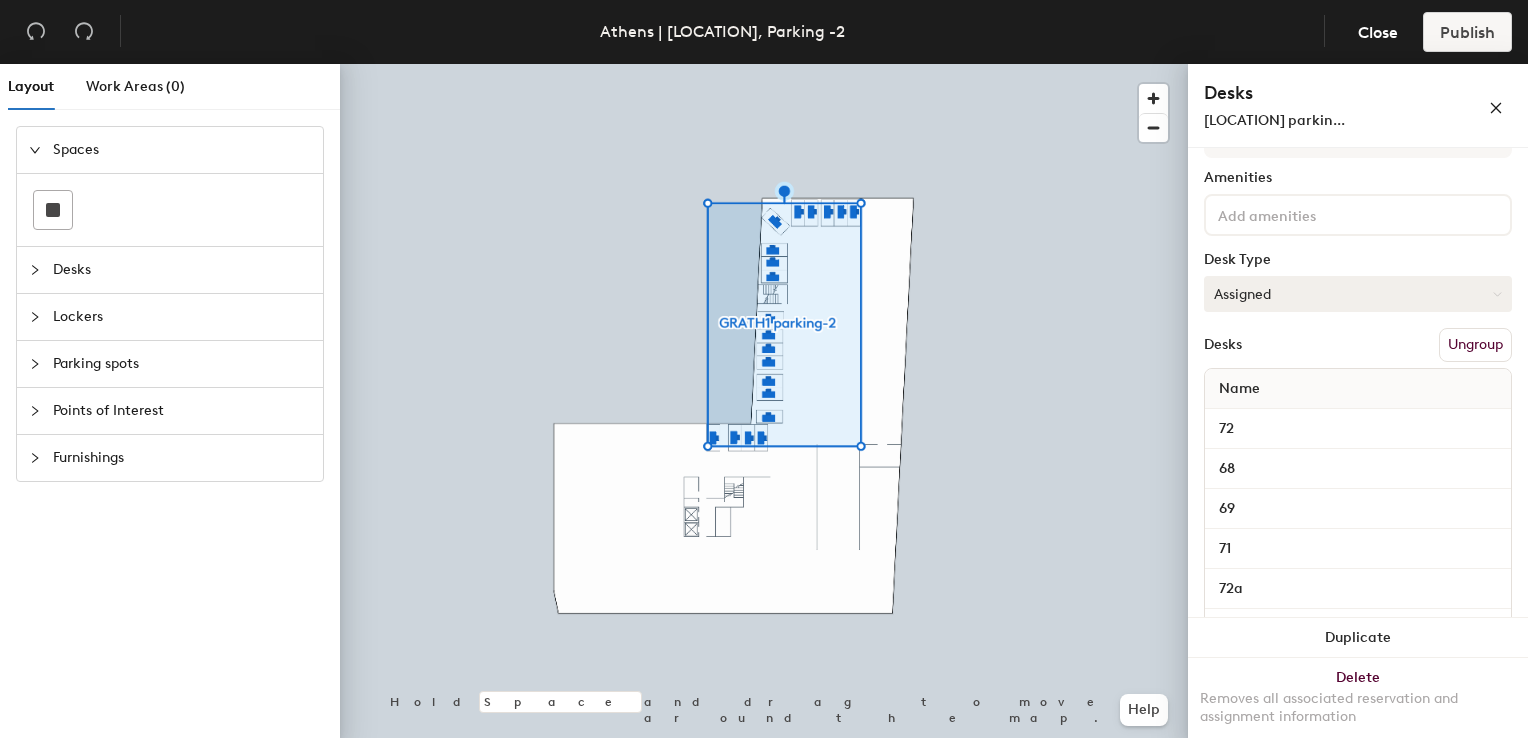click on "Assigned" at bounding box center [1358, 294] 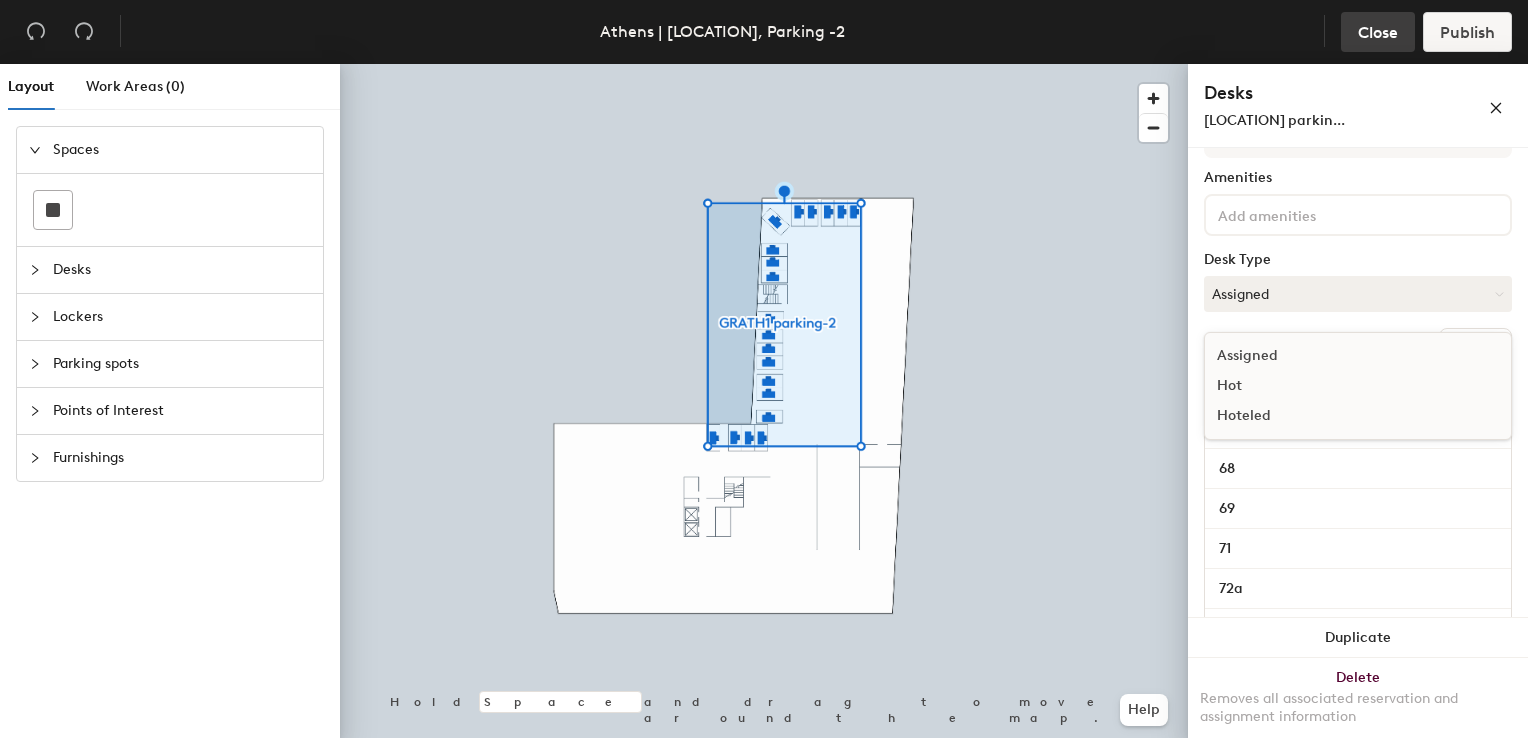 click on "Close" at bounding box center [36, 32] 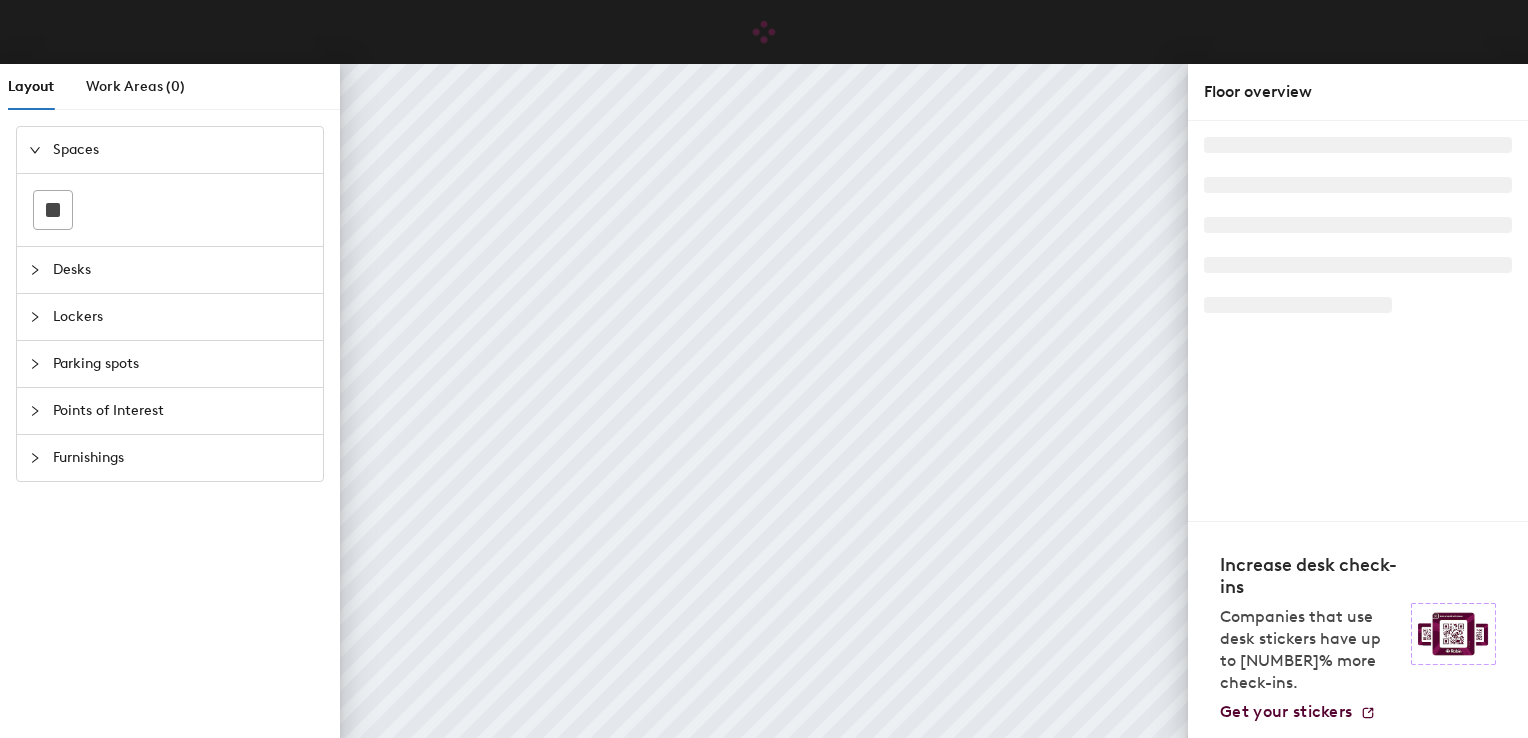 scroll, scrollTop: 0, scrollLeft: 0, axis: both 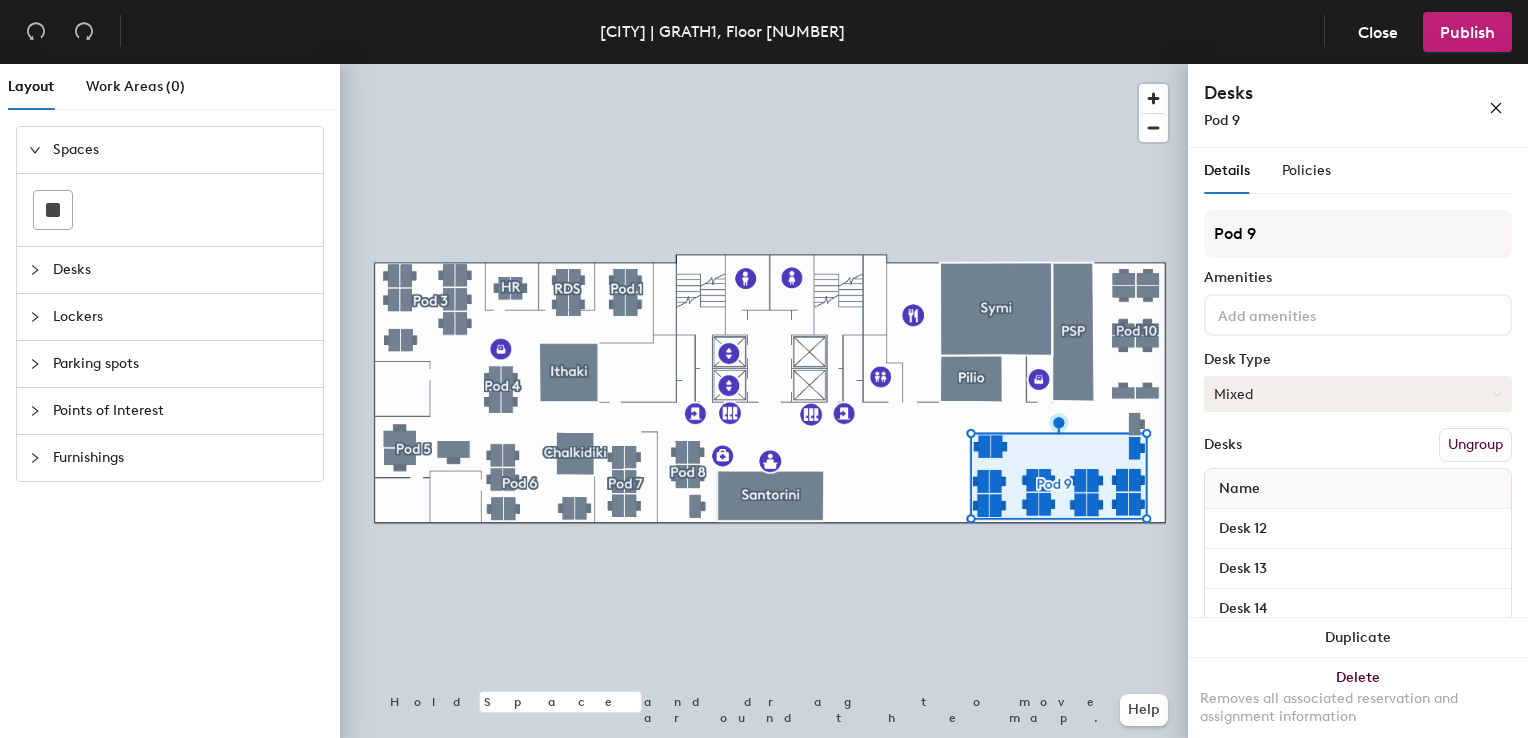click at bounding box center [1497, 394] 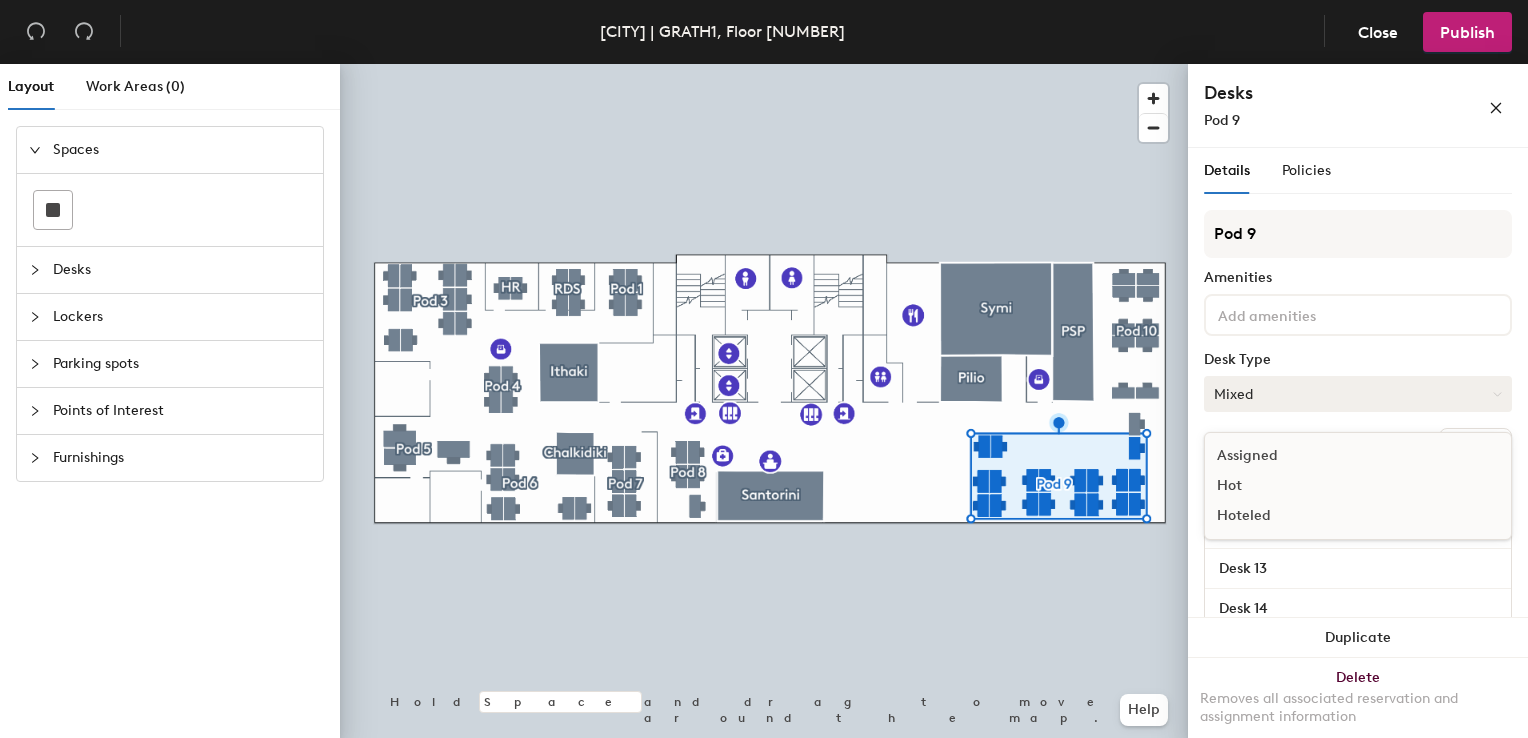click at bounding box center [1497, 394] 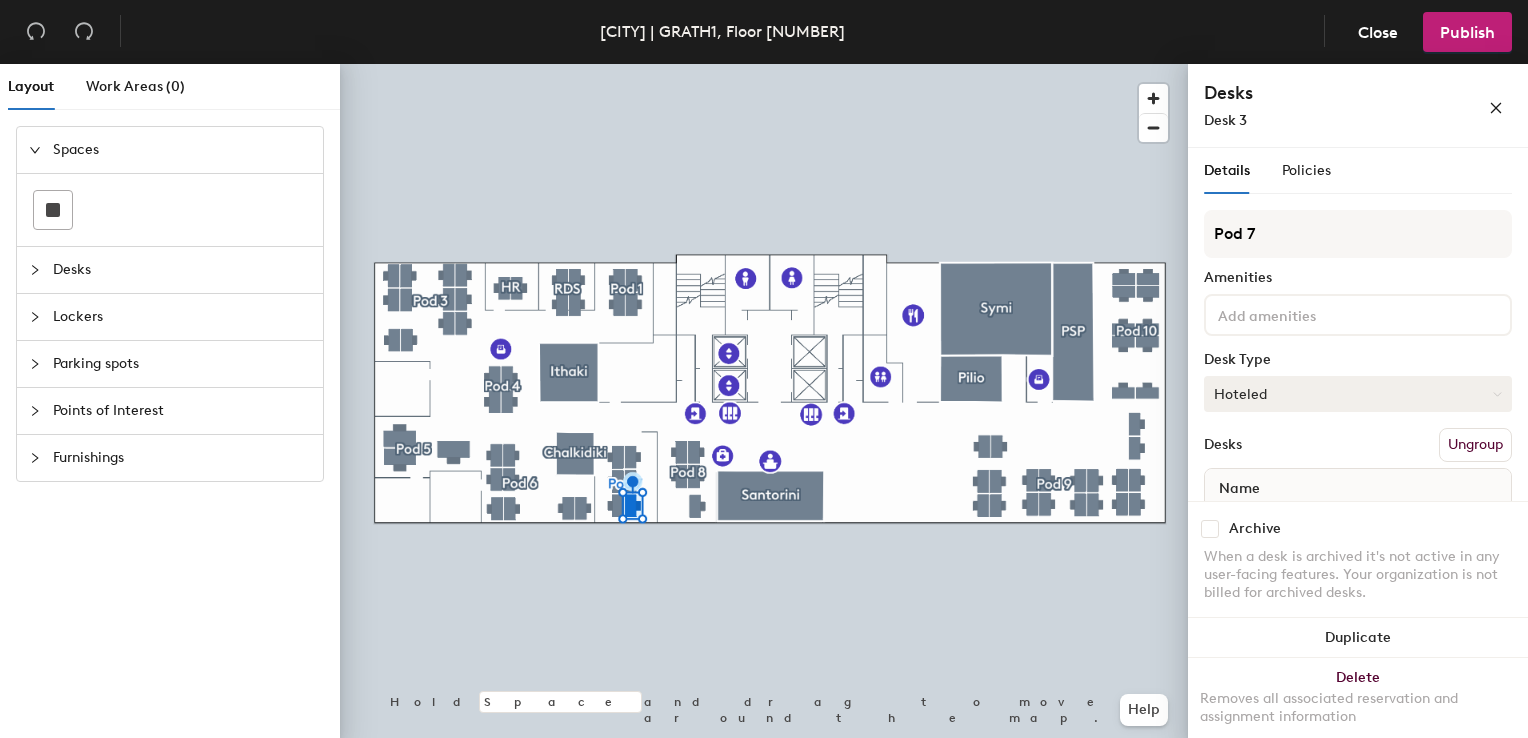 click at bounding box center (1497, 394) 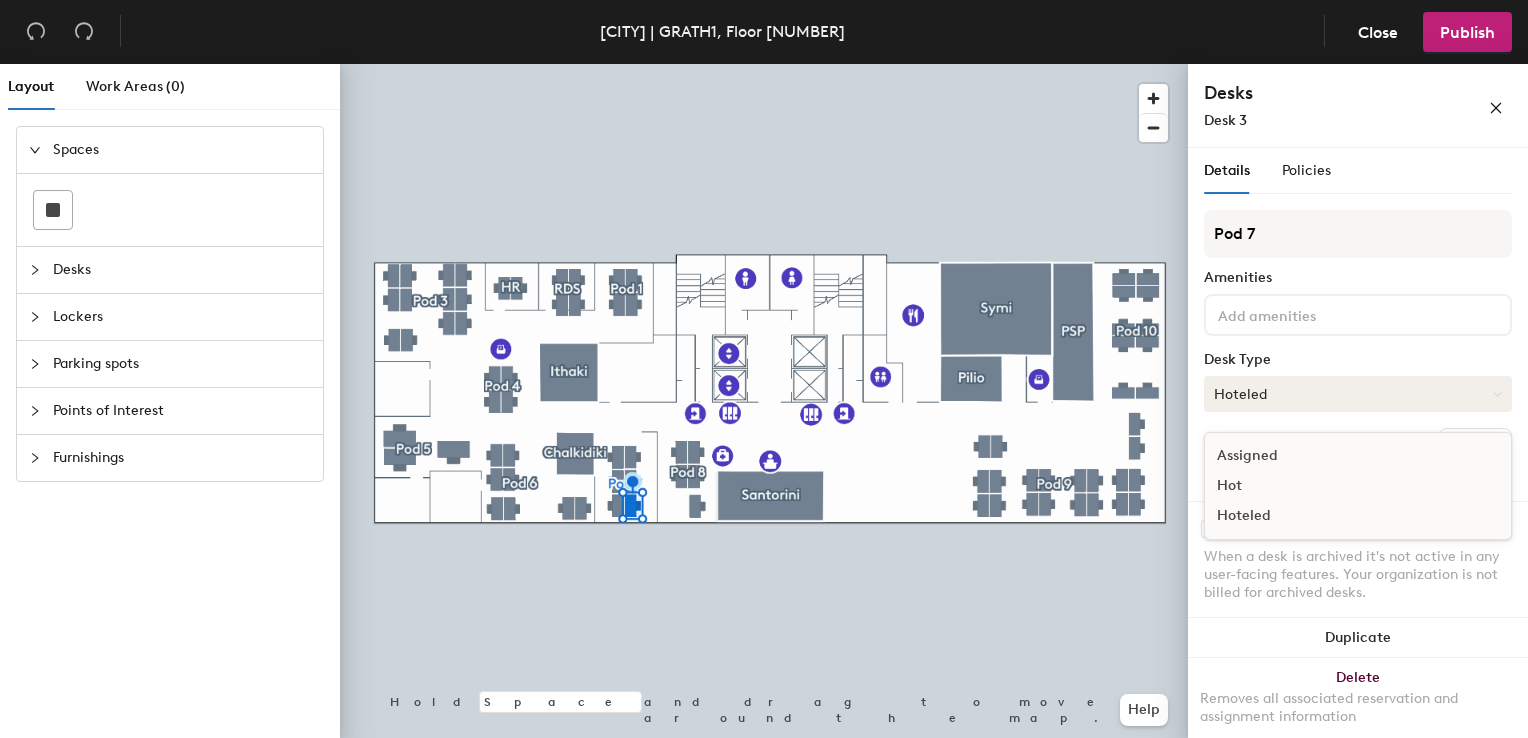 click at bounding box center [1497, 394] 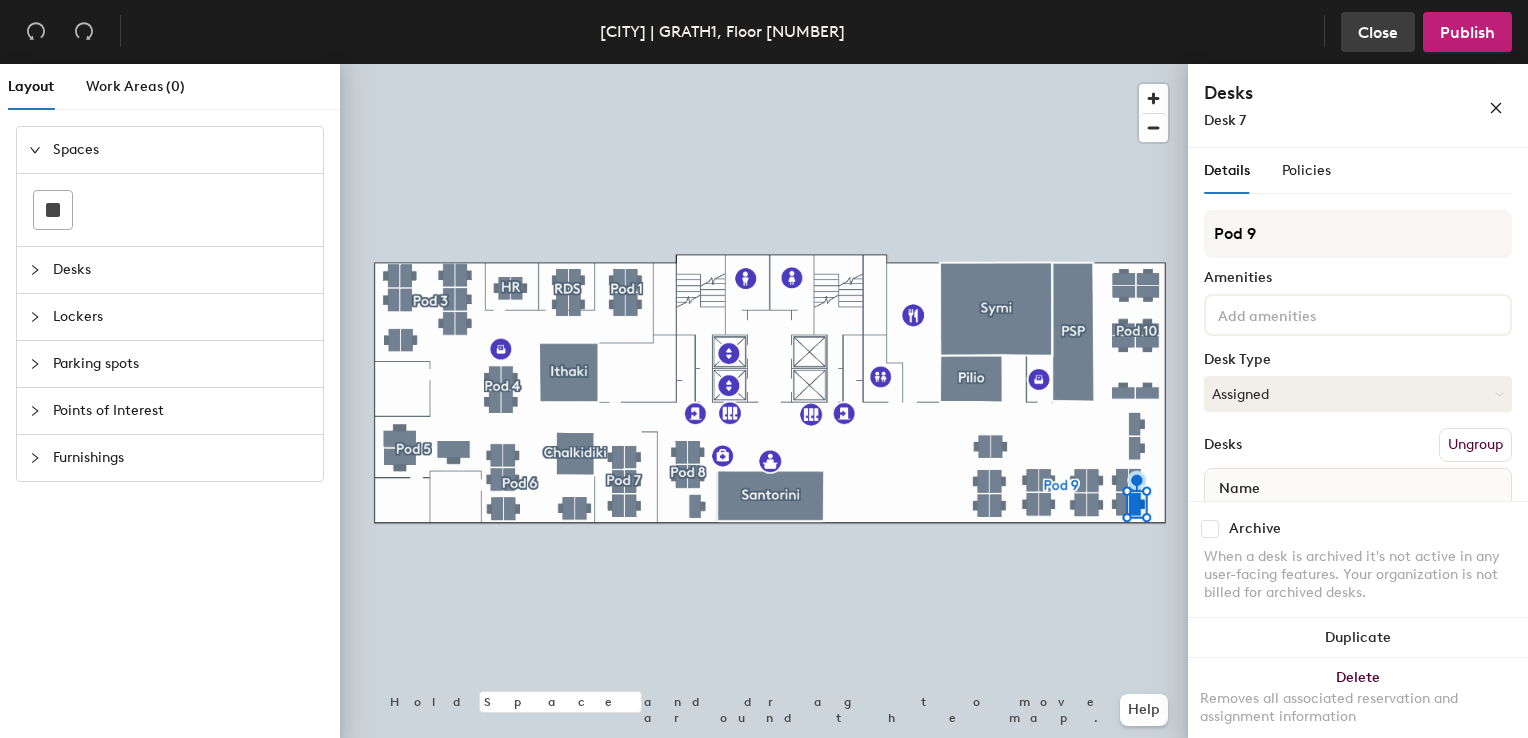 click on "Close" at bounding box center (36, 32) 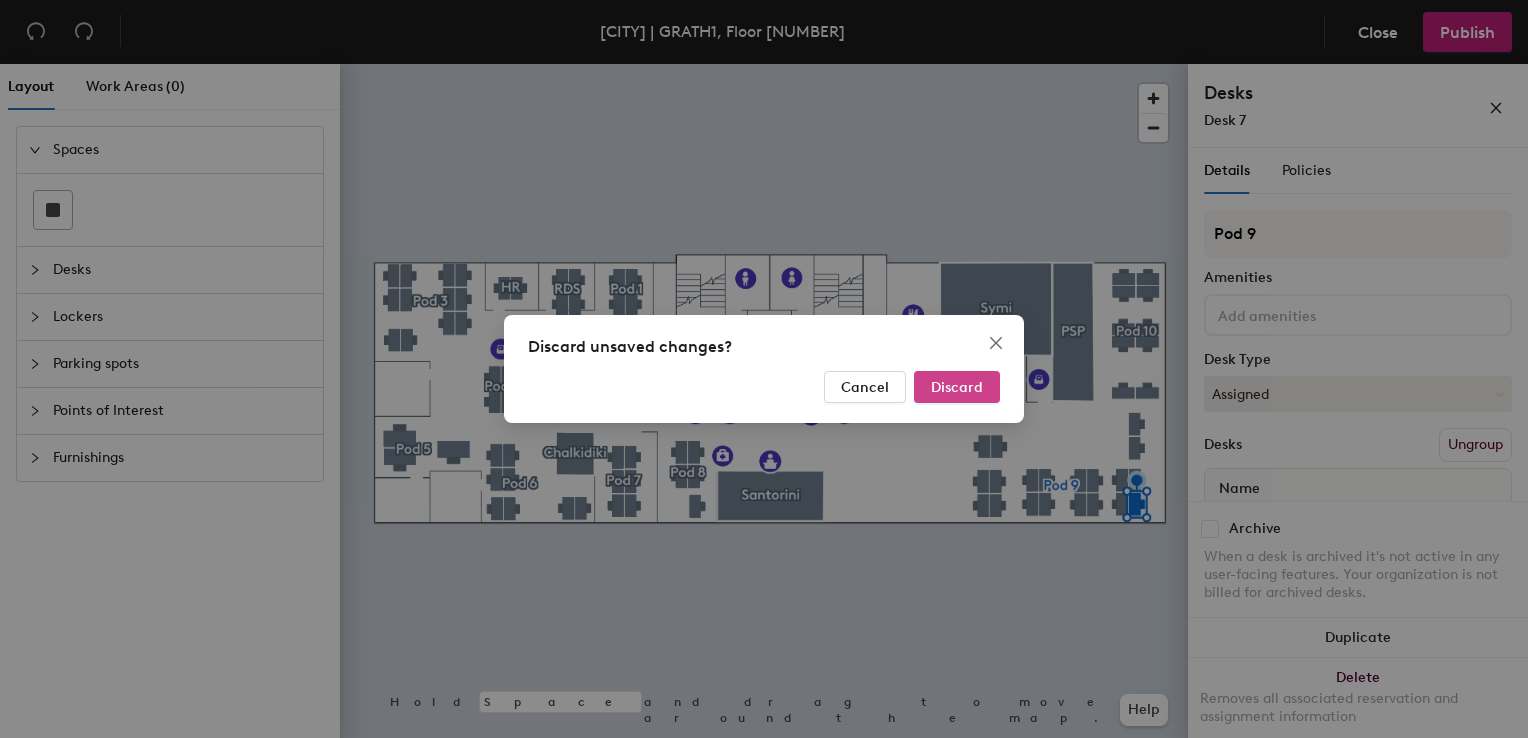 click on "Discard" at bounding box center [957, 387] 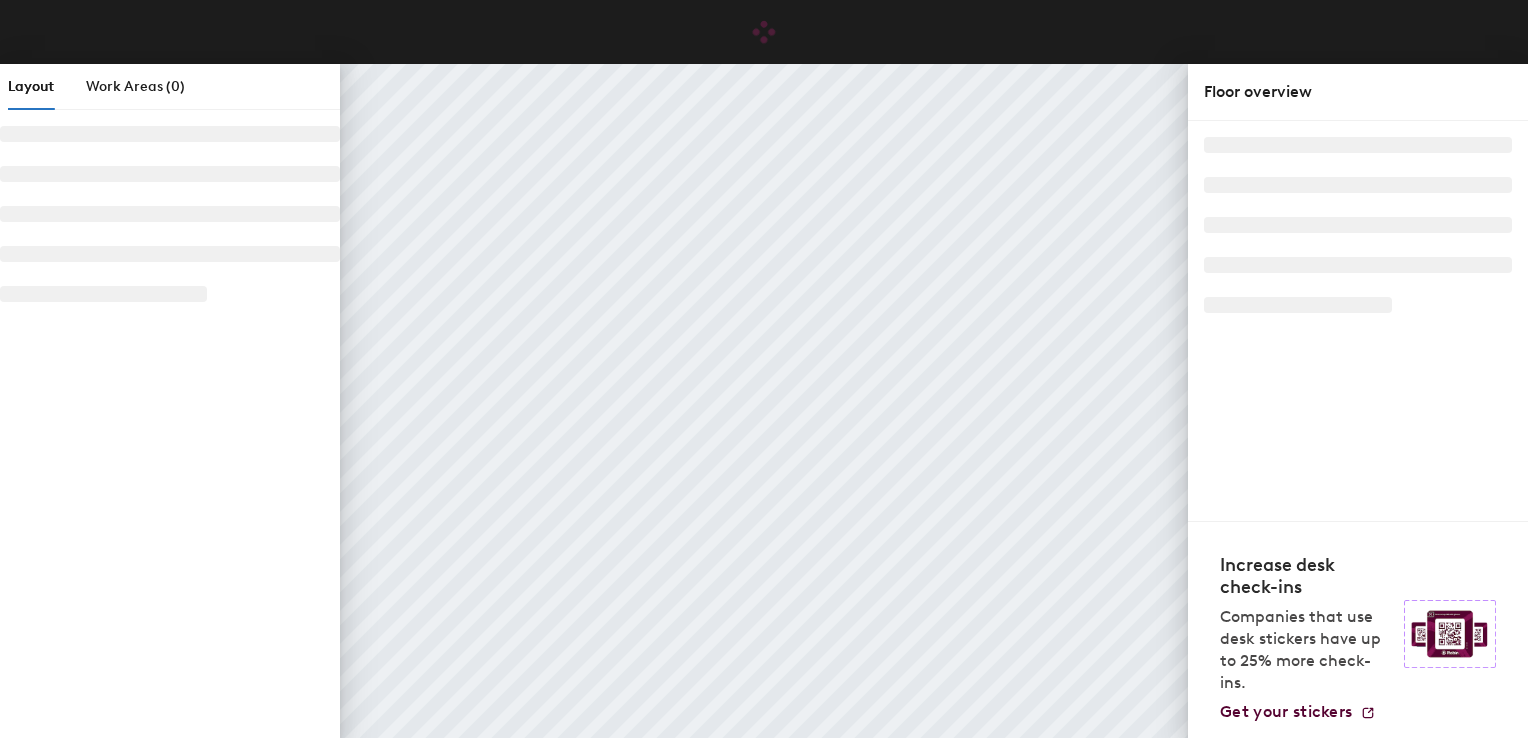 scroll, scrollTop: 0, scrollLeft: 0, axis: both 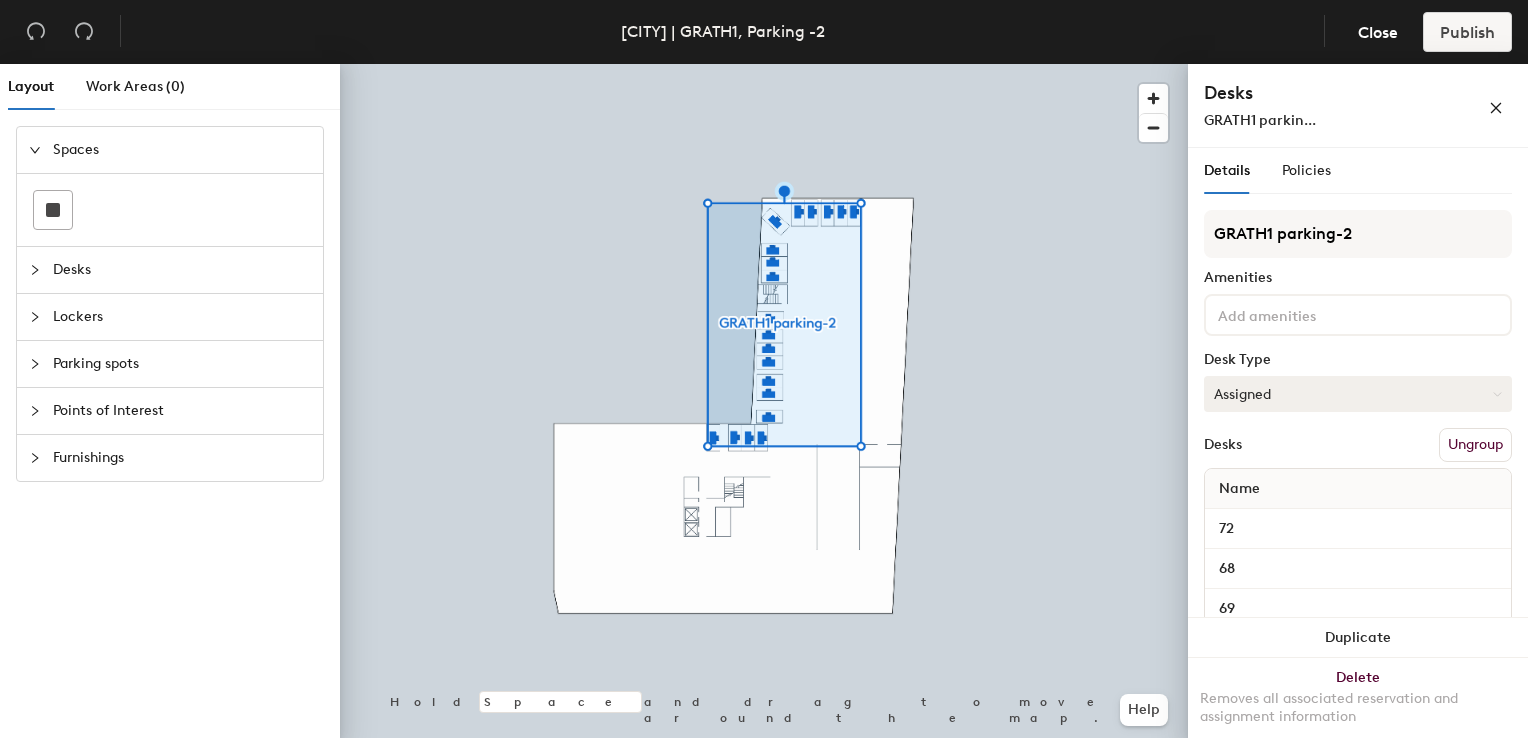click on "Assigned" at bounding box center (1358, 394) 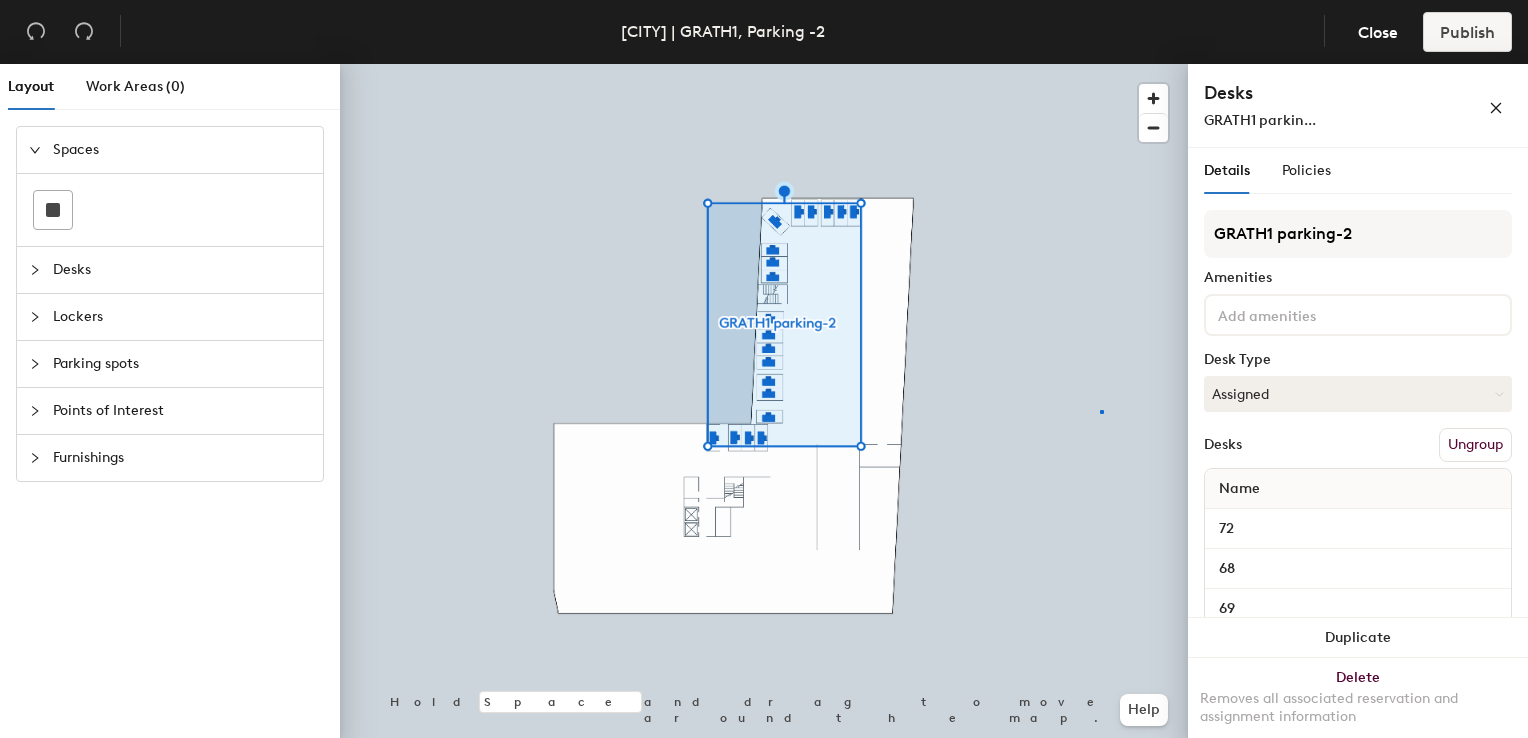 click at bounding box center [764, 64] 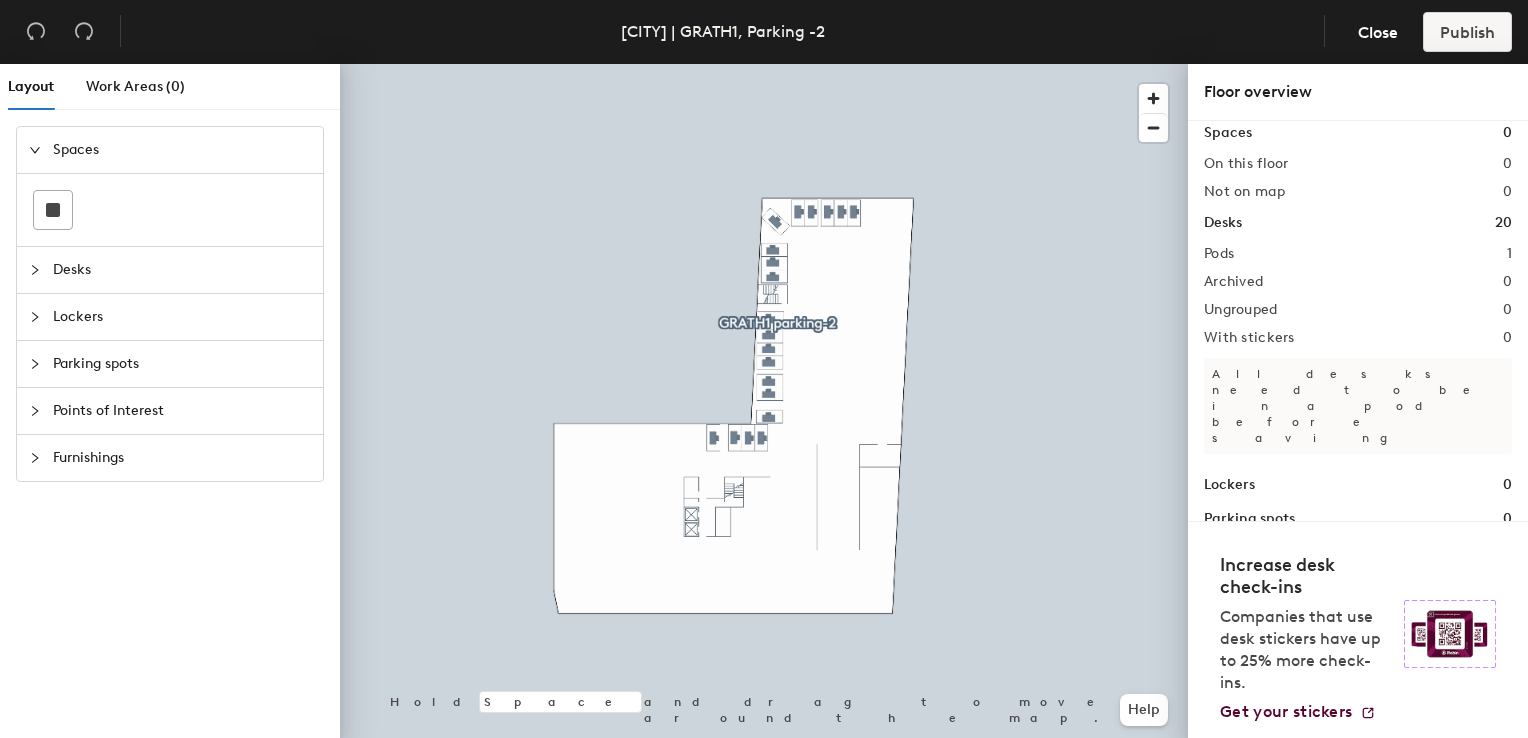 scroll, scrollTop: 21, scrollLeft: 0, axis: vertical 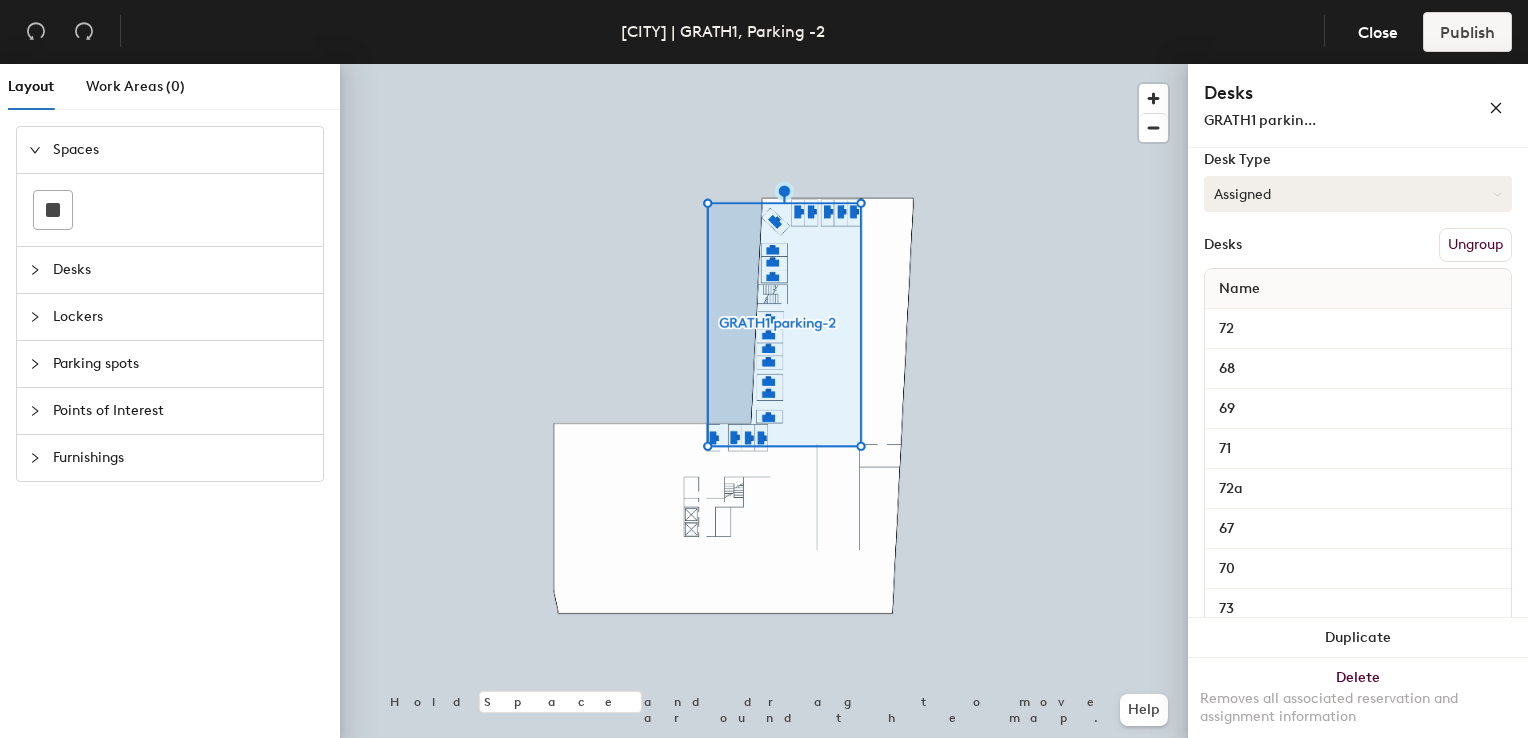click on "Assigned" at bounding box center (1358, 194) 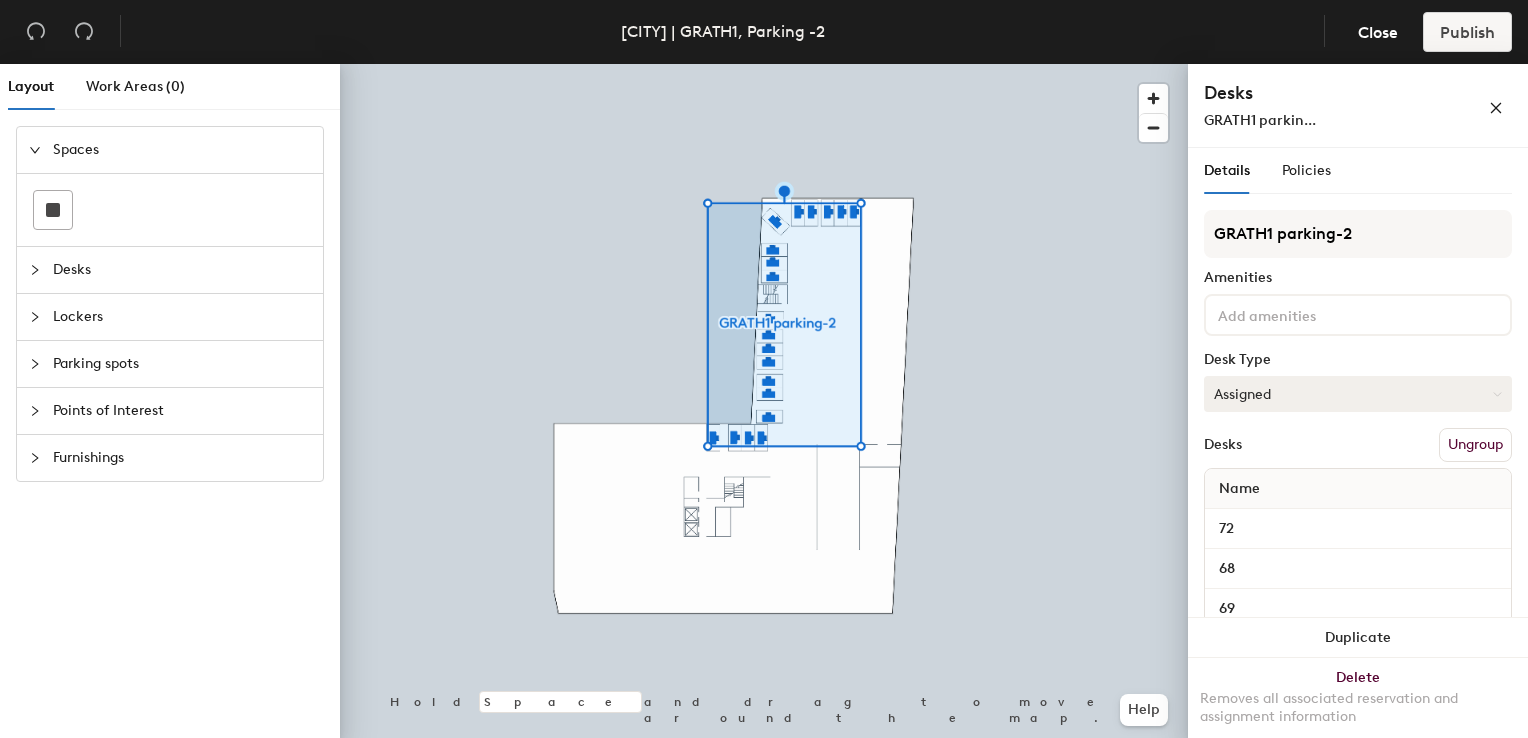 click on "Assigned" at bounding box center (1358, 394) 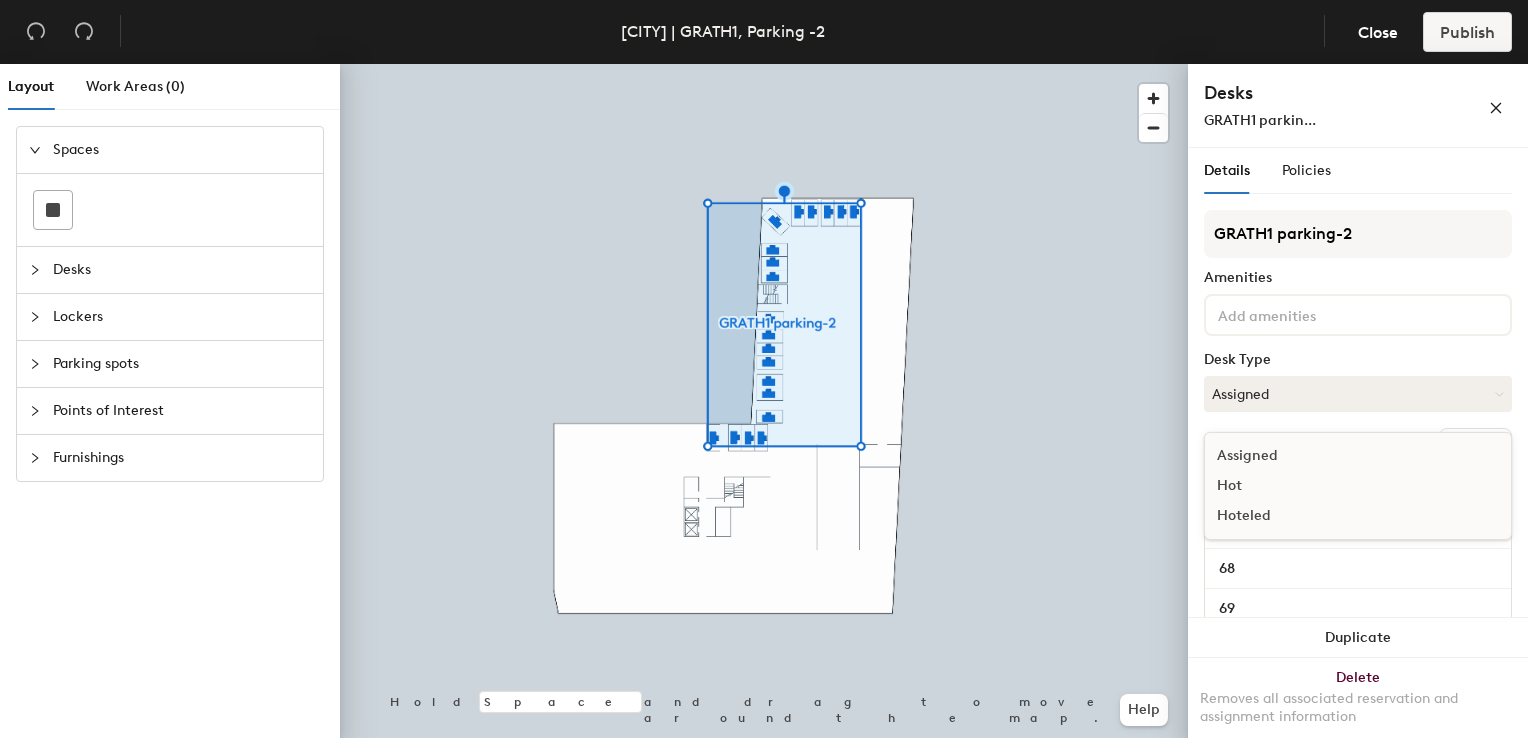 click on "Assigned" at bounding box center (1305, 456) 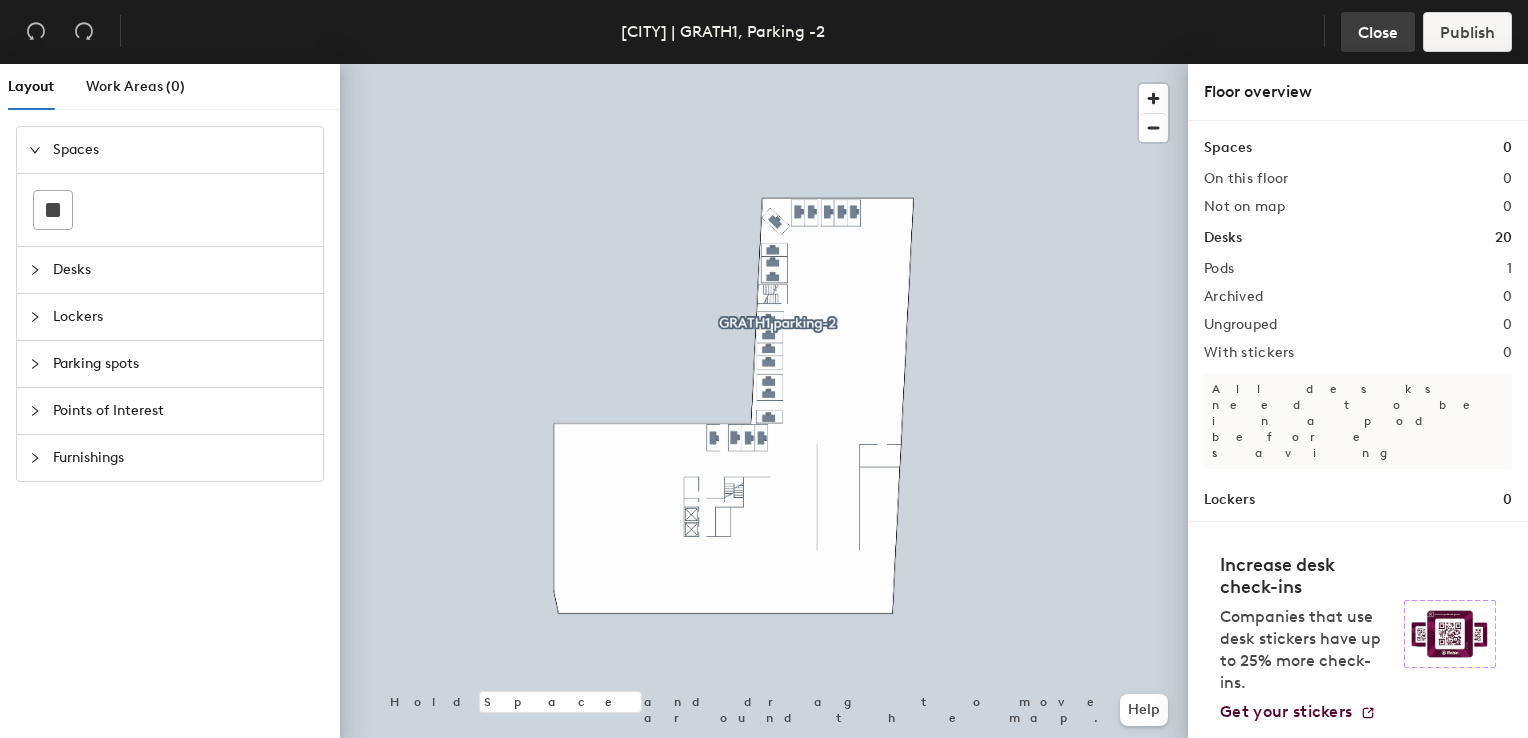 click on "Close" at bounding box center (36, 32) 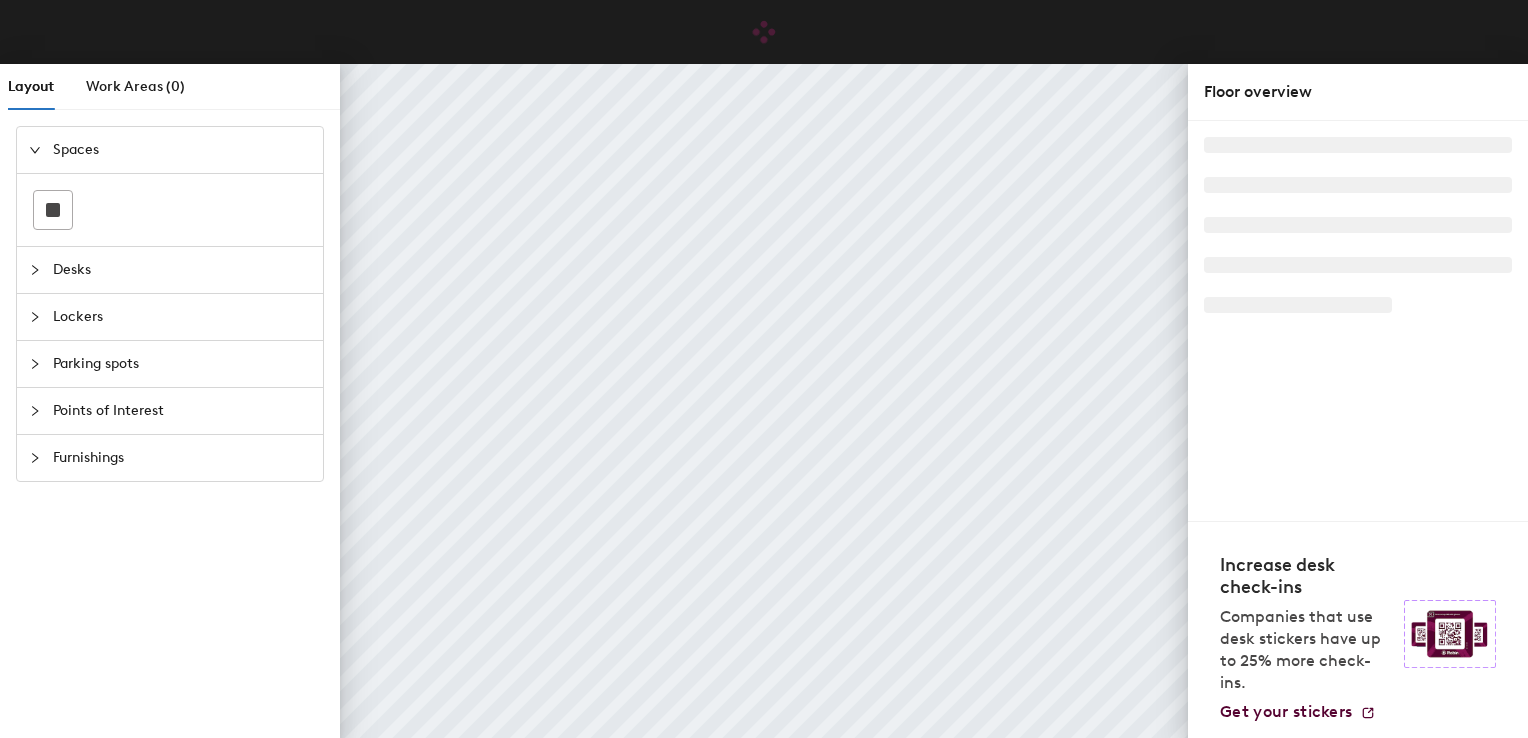 scroll, scrollTop: 0, scrollLeft: 0, axis: both 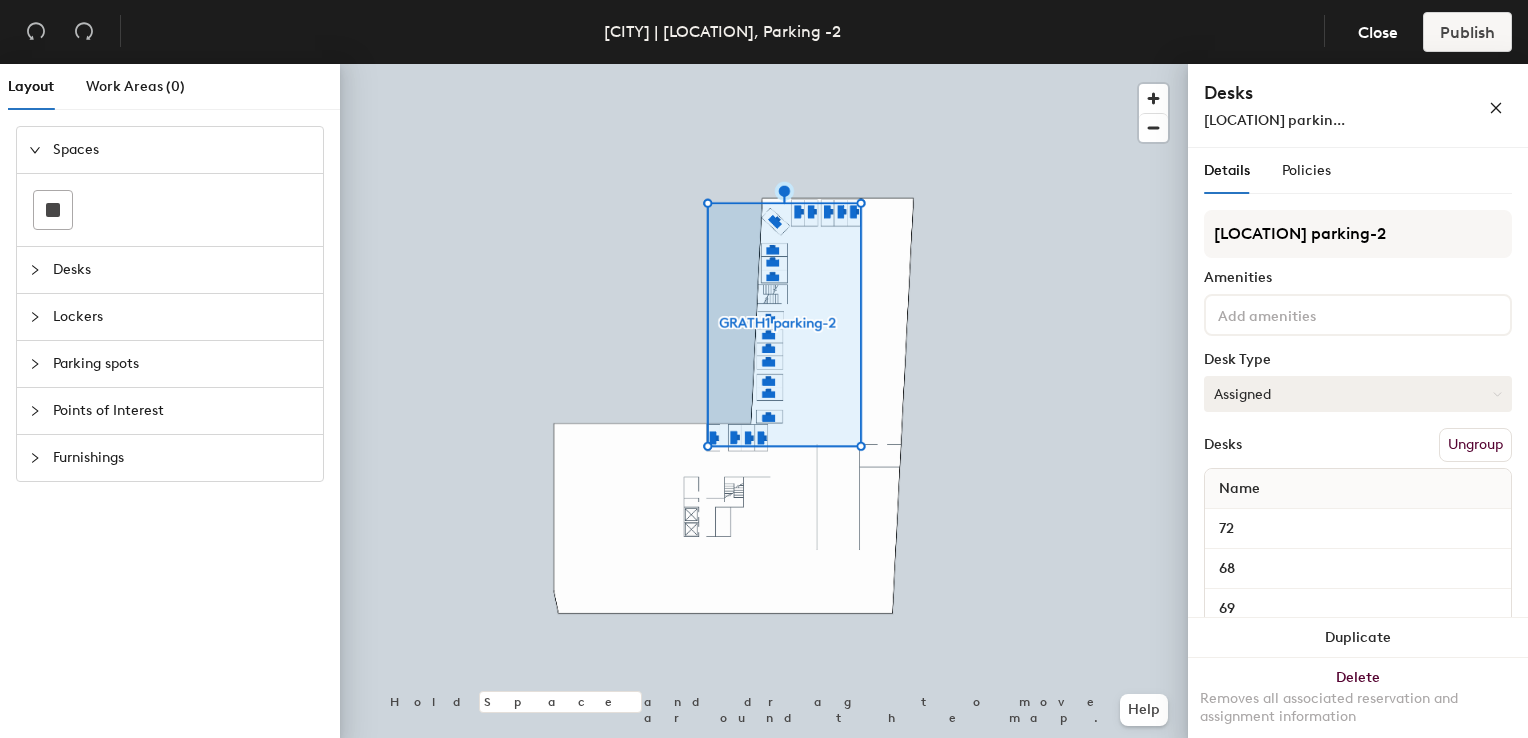 click on "Assigned" at bounding box center [1358, 394] 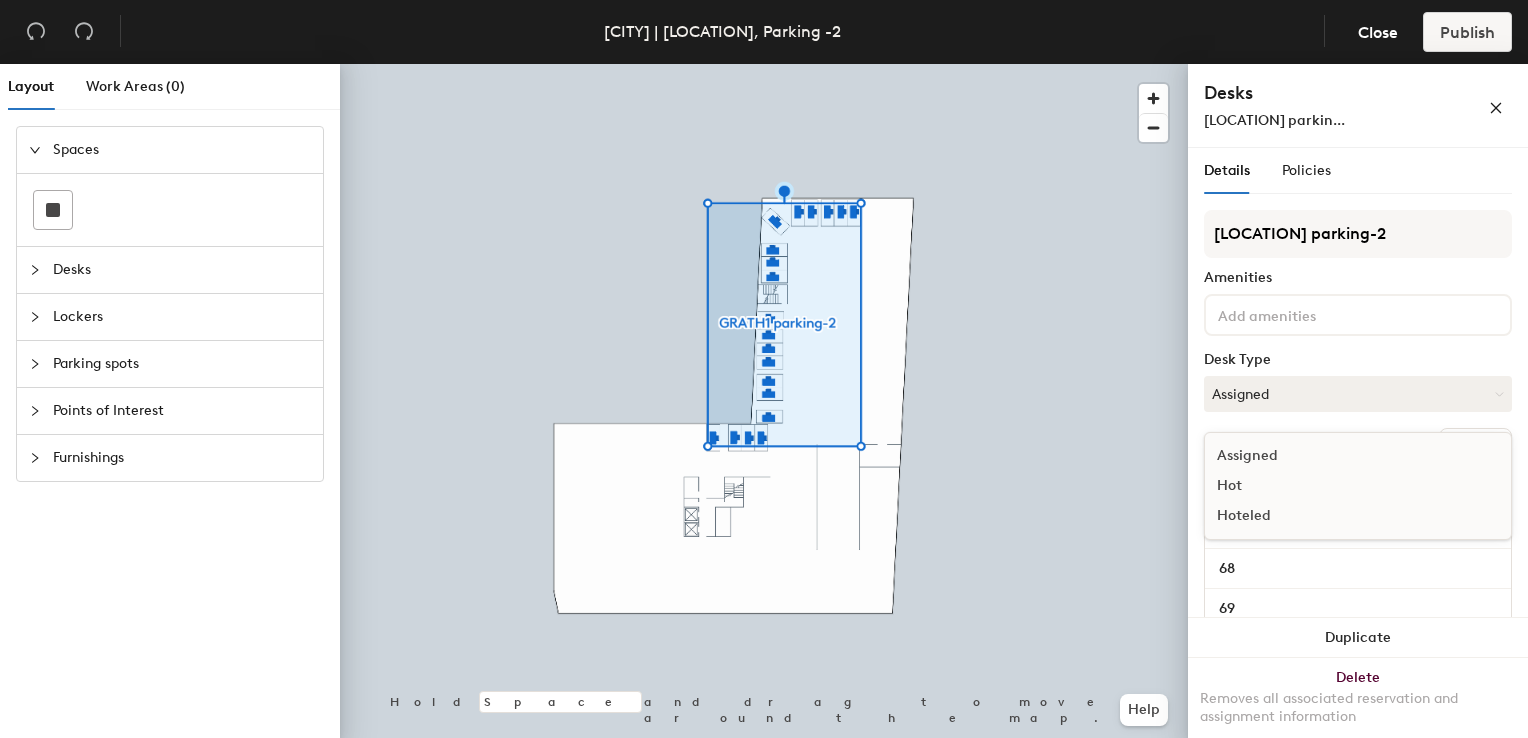click on "Hoteled" at bounding box center [1305, 516] 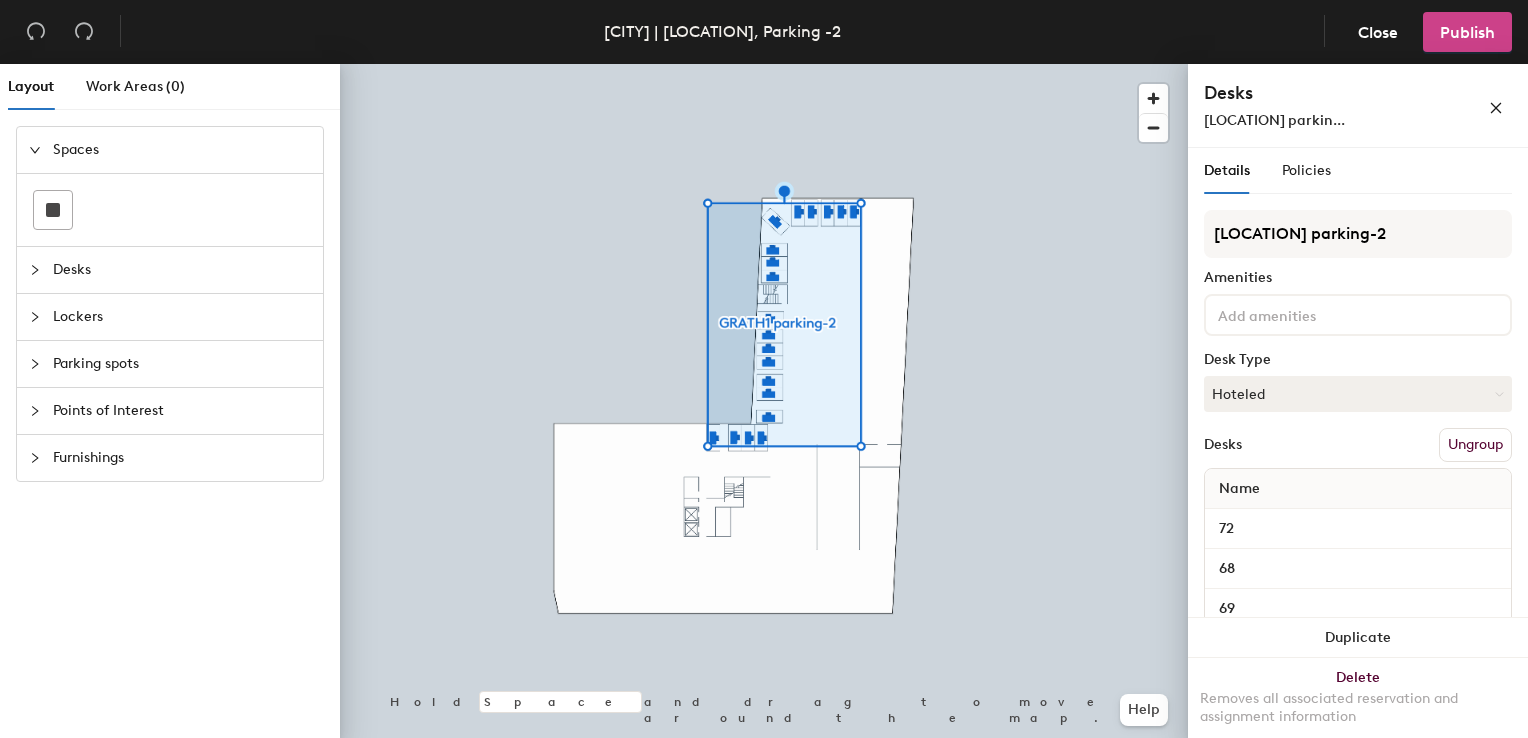 click on "Publish" at bounding box center (1467, 32) 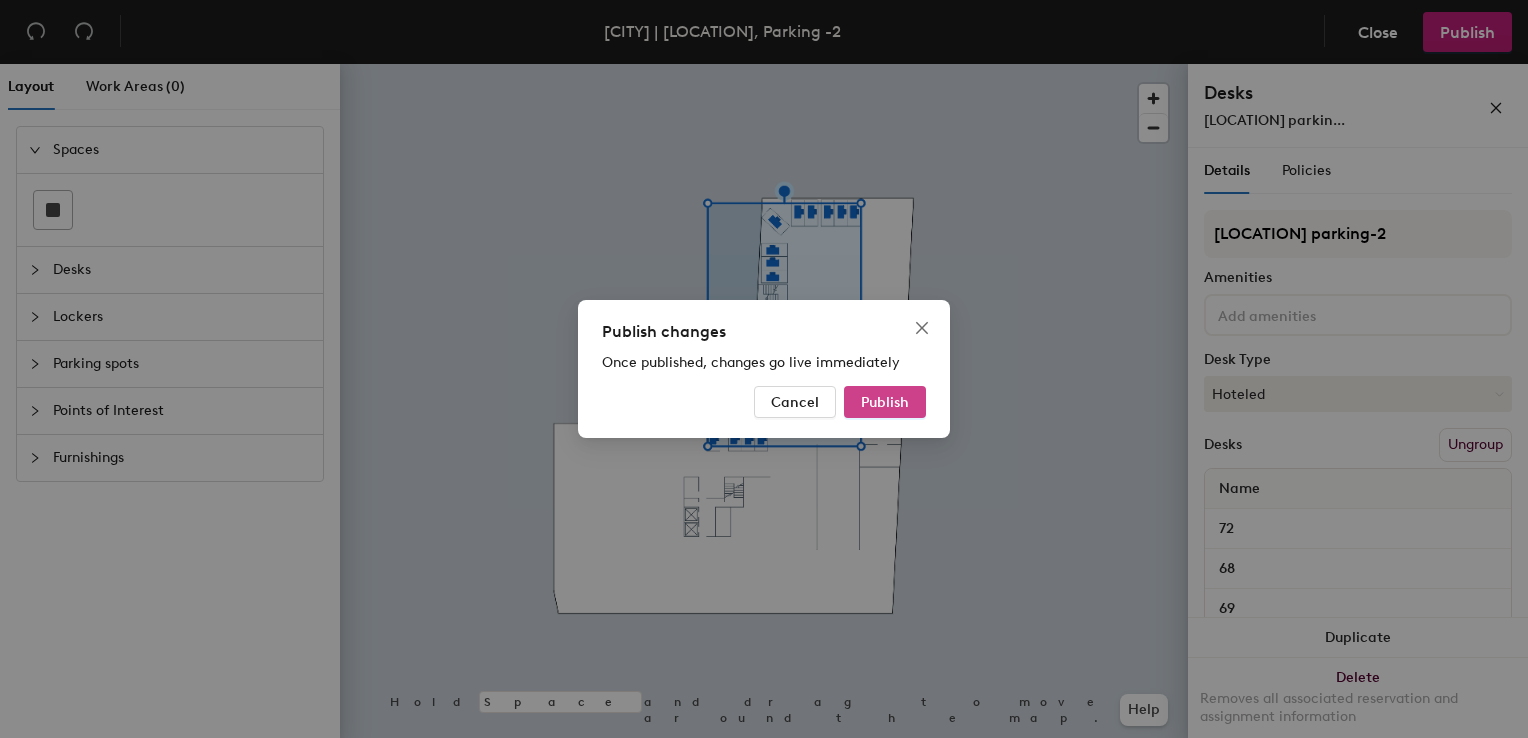 click on "Publish" at bounding box center (885, 402) 